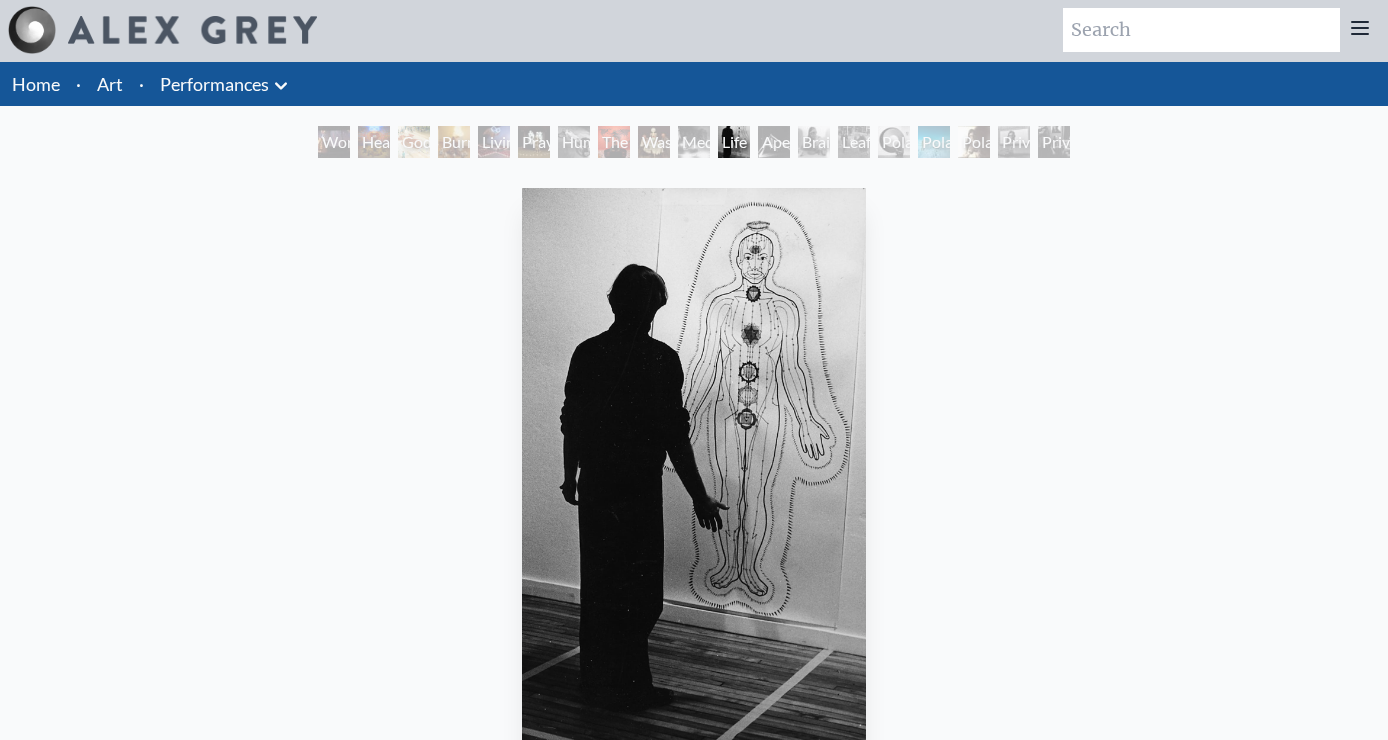 scroll, scrollTop: 0, scrollLeft: 0, axis: both 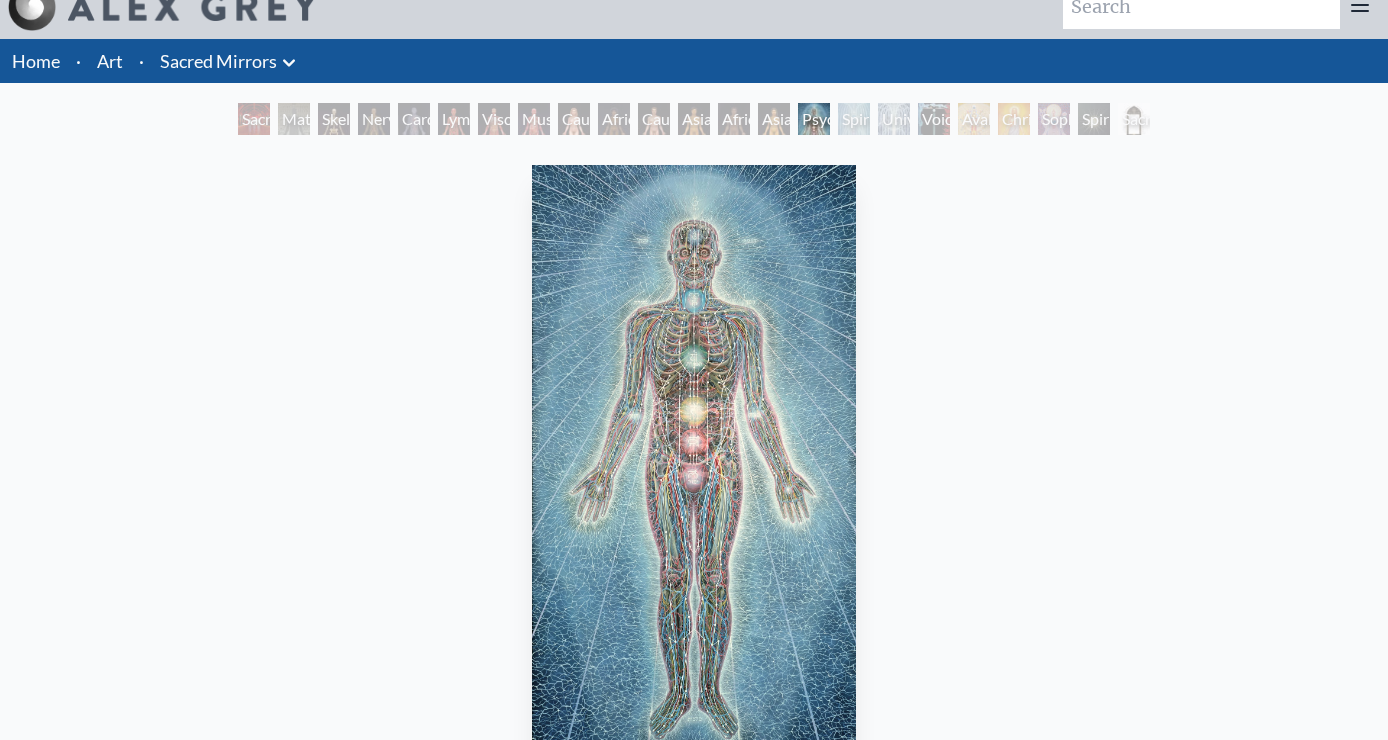 click at bounding box center (694, 461) 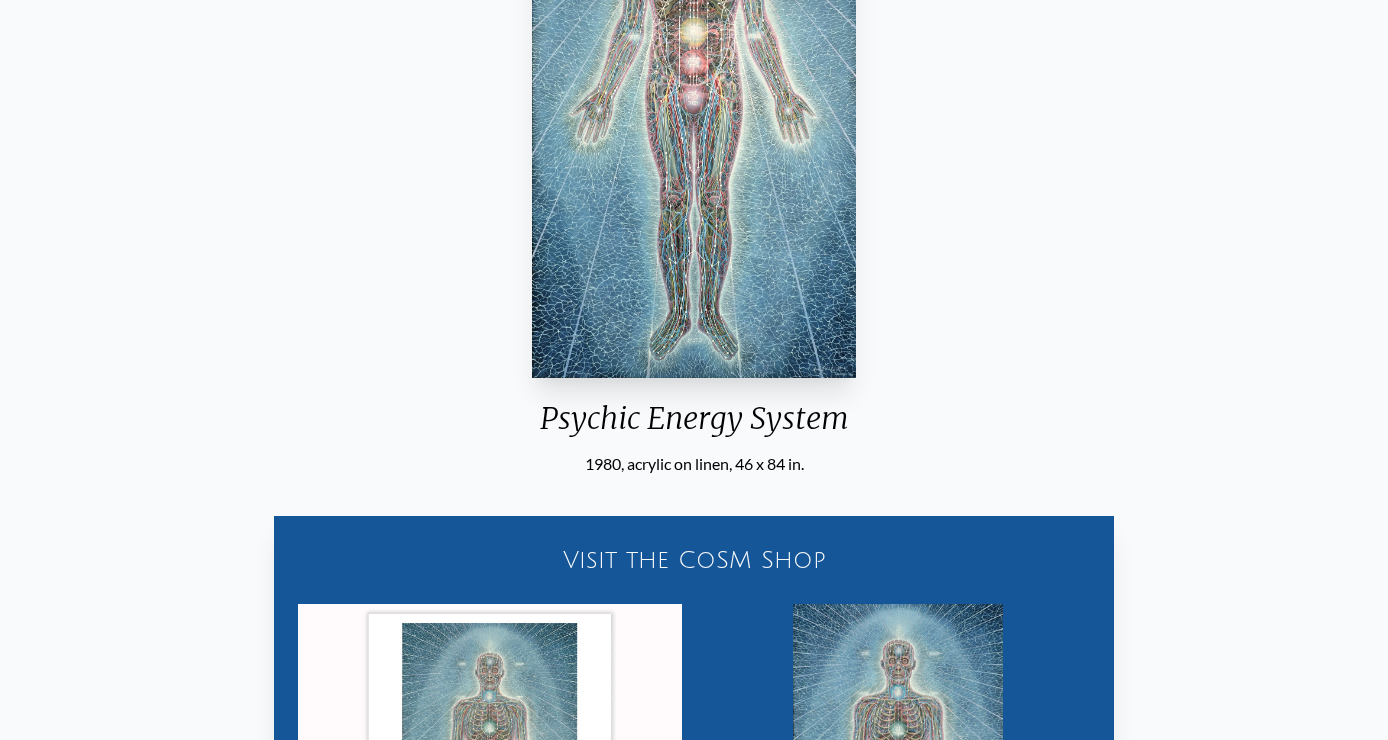 scroll, scrollTop: 0, scrollLeft: 0, axis: both 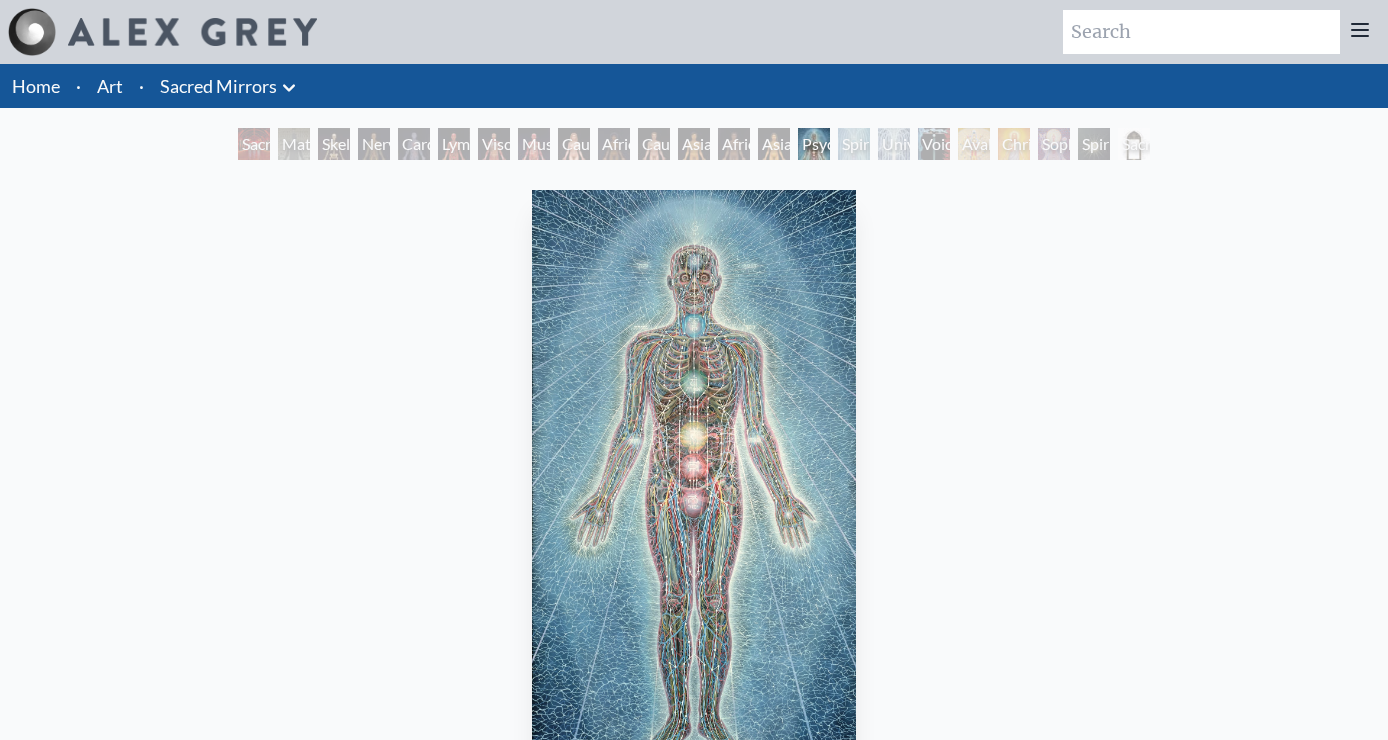 click on "Sacred Mirrors Room, Entheon" at bounding box center (254, 144) 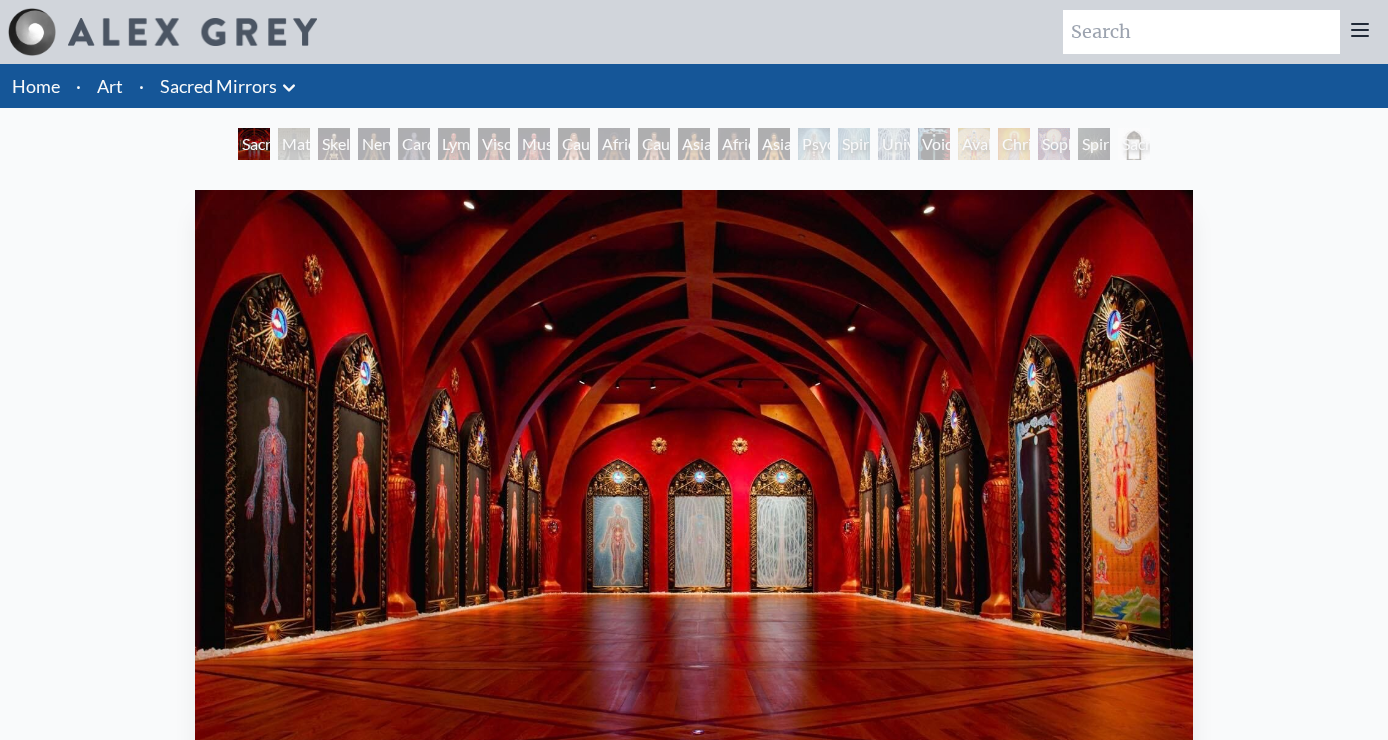 click on "Sacred Mirrors Room, Entheon" at bounding box center [254, 144] 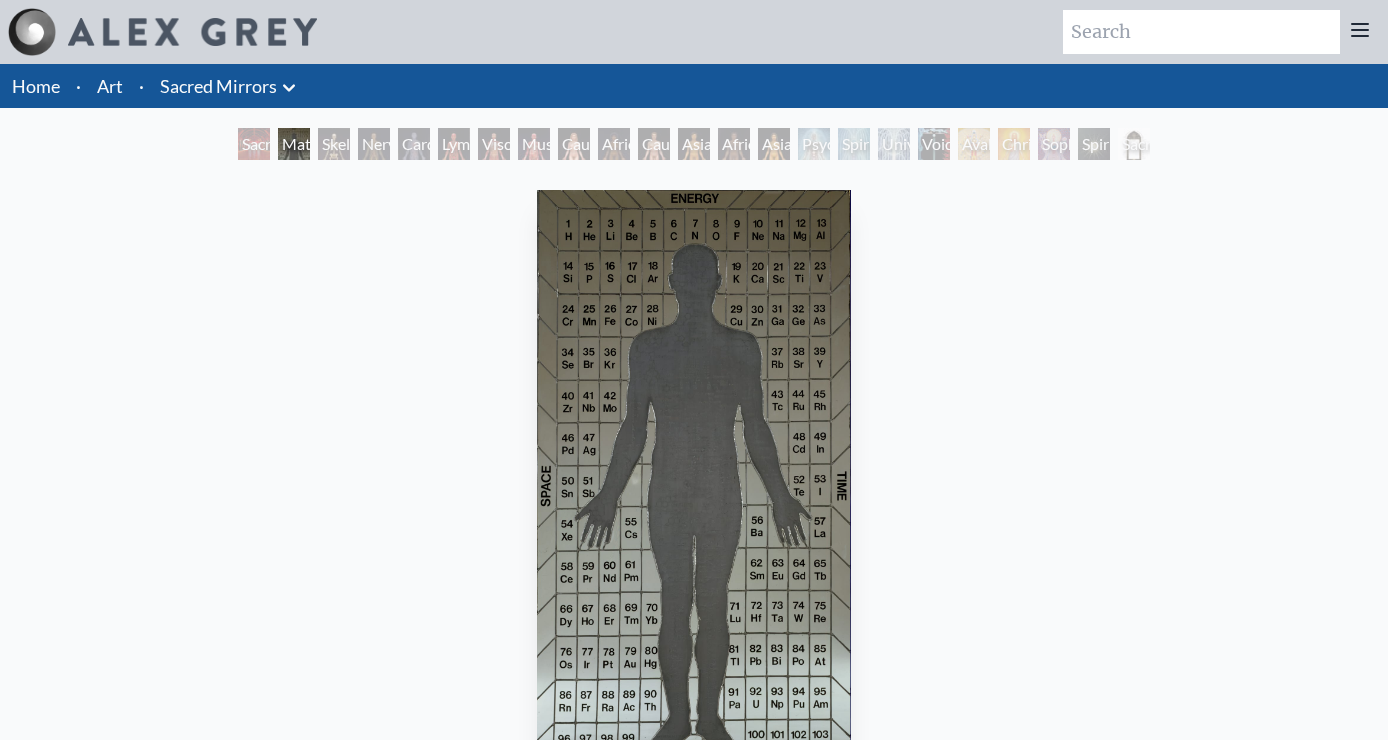 click on "Material World" at bounding box center (294, 144) 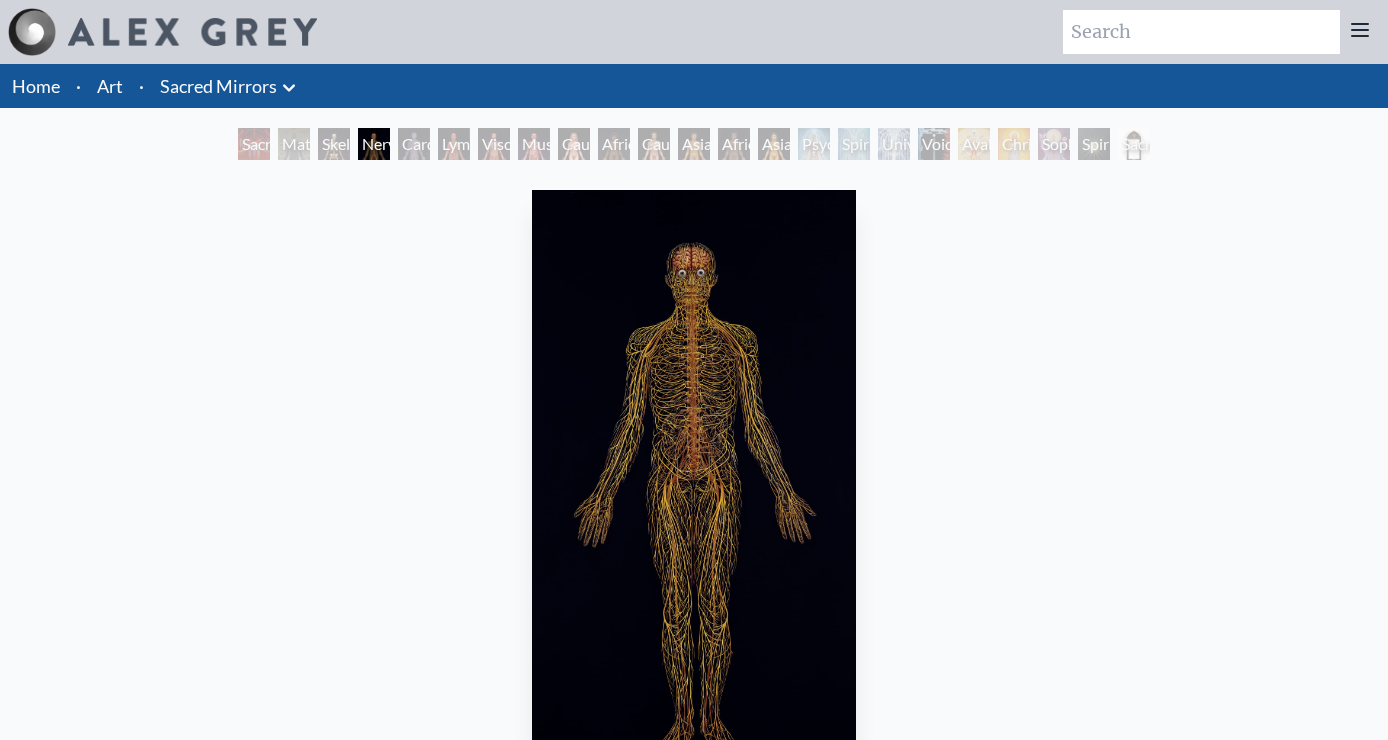 click on "Lymphatic System" at bounding box center [454, 144] 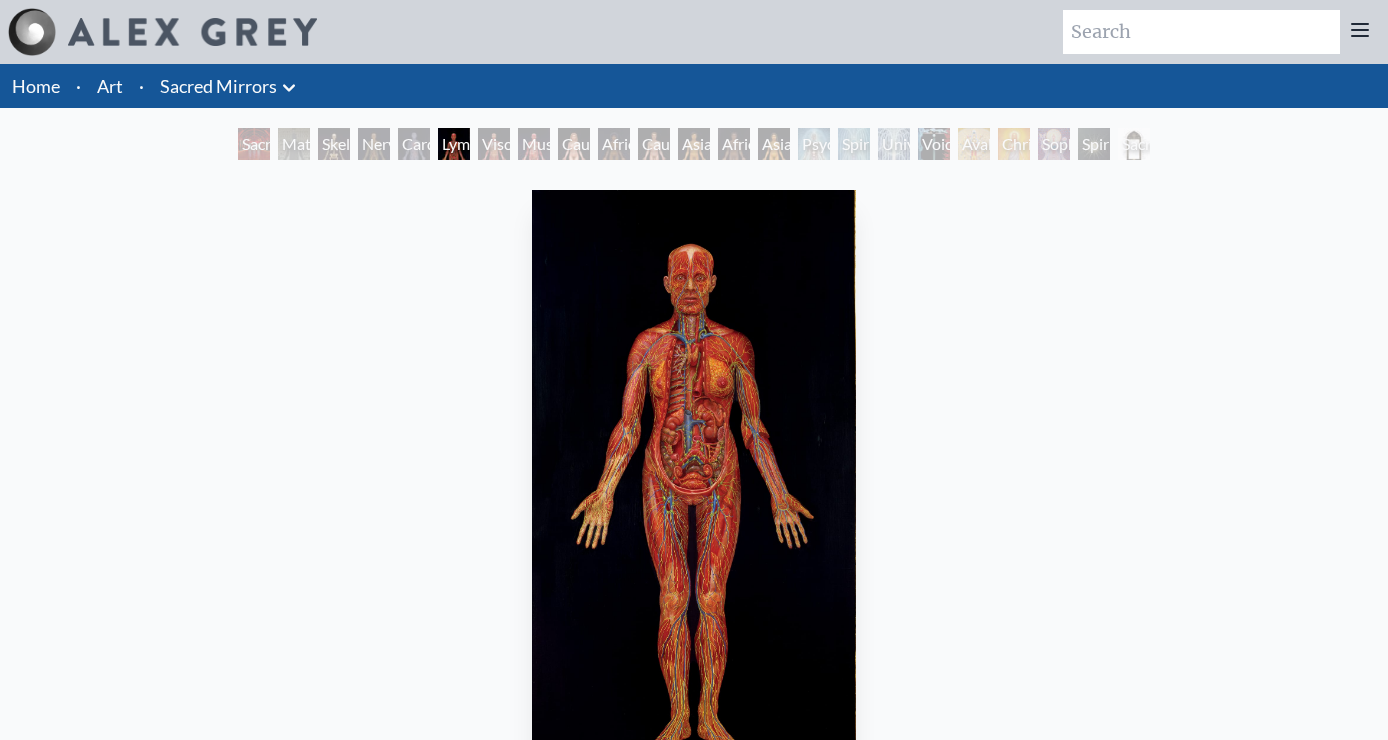 click on "Muscle System" at bounding box center (534, 144) 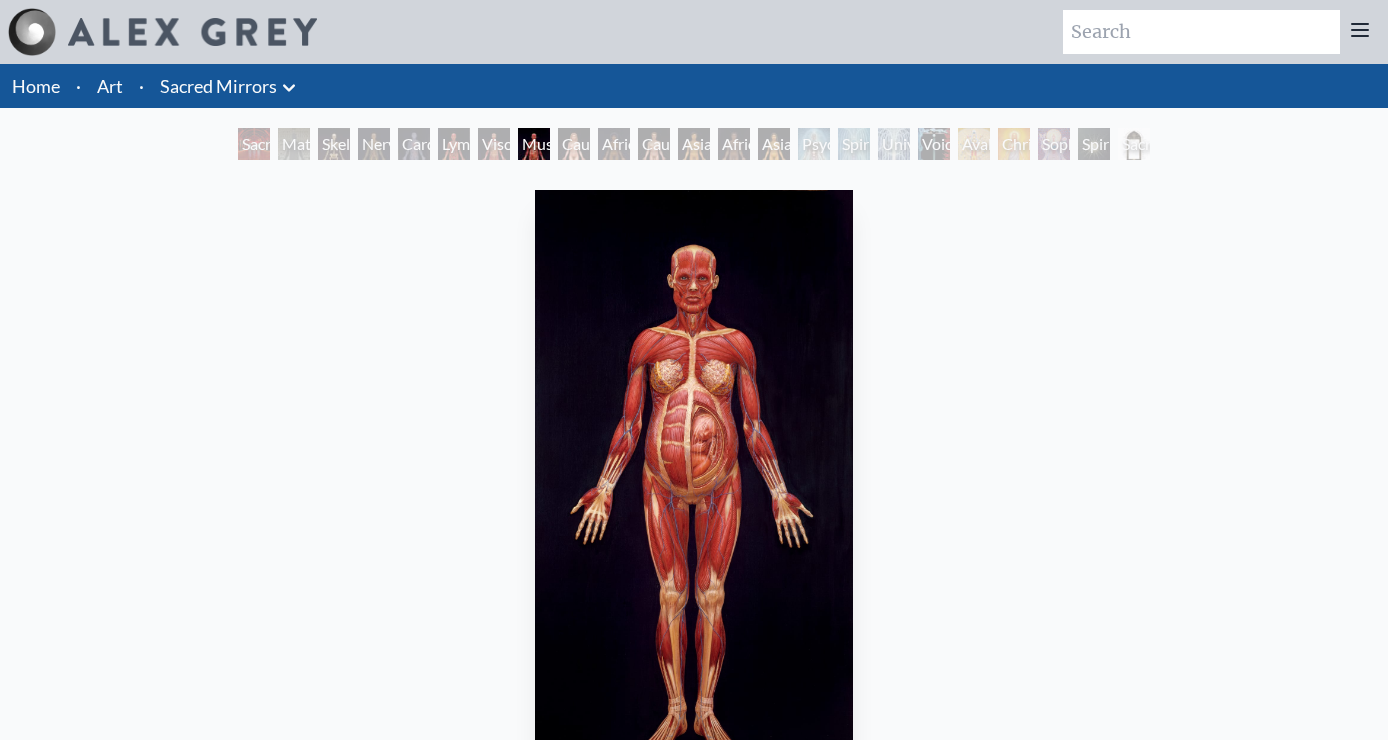 click on "African Woman" at bounding box center [614, 144] 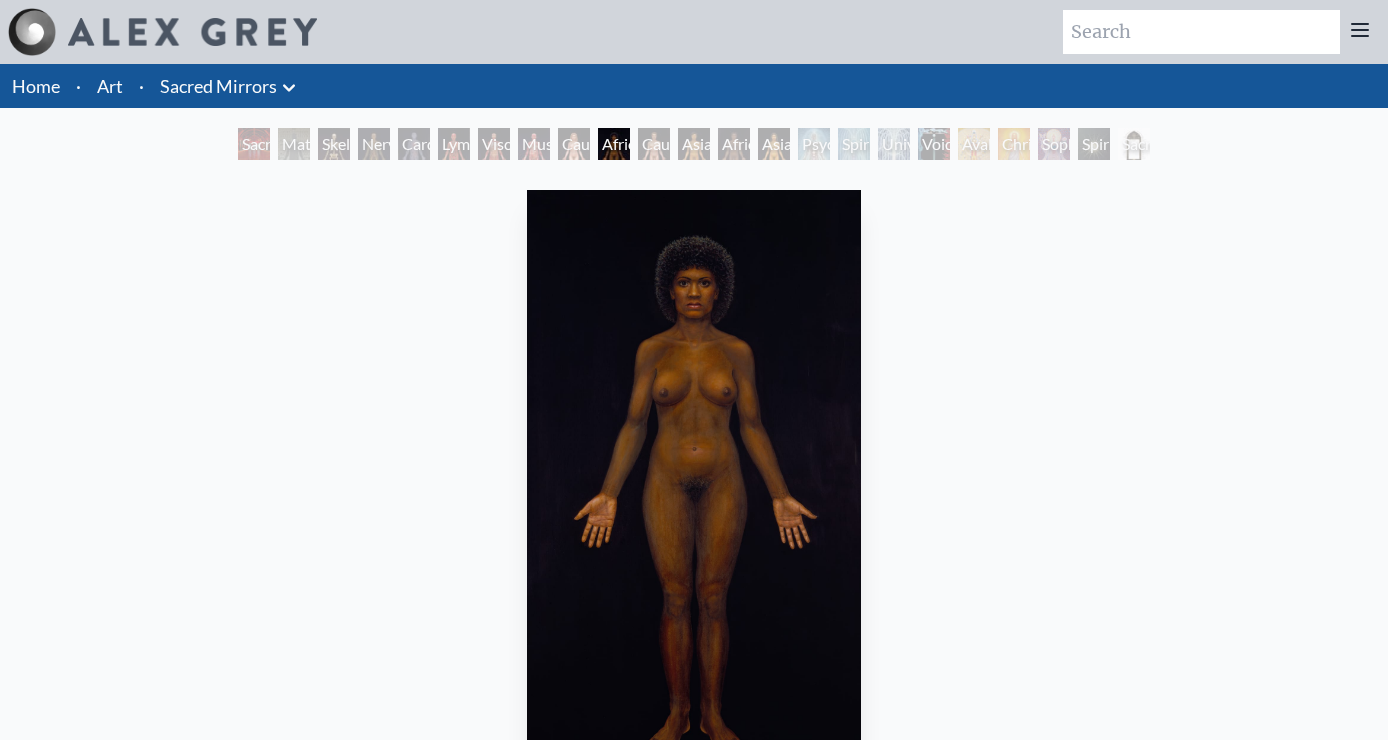 click on "Asian Man" at bounding box center [694, 144] 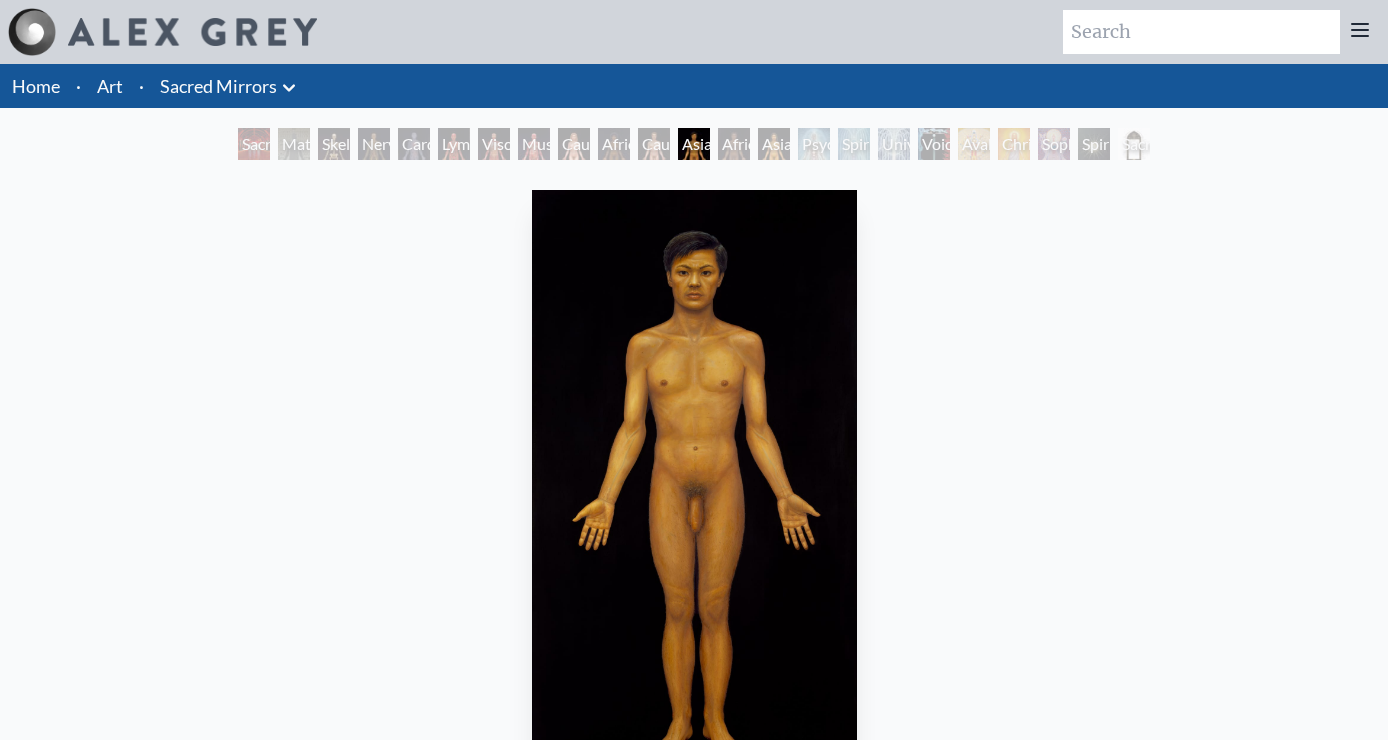 click on "African Man" at bounding box center [734, 144] 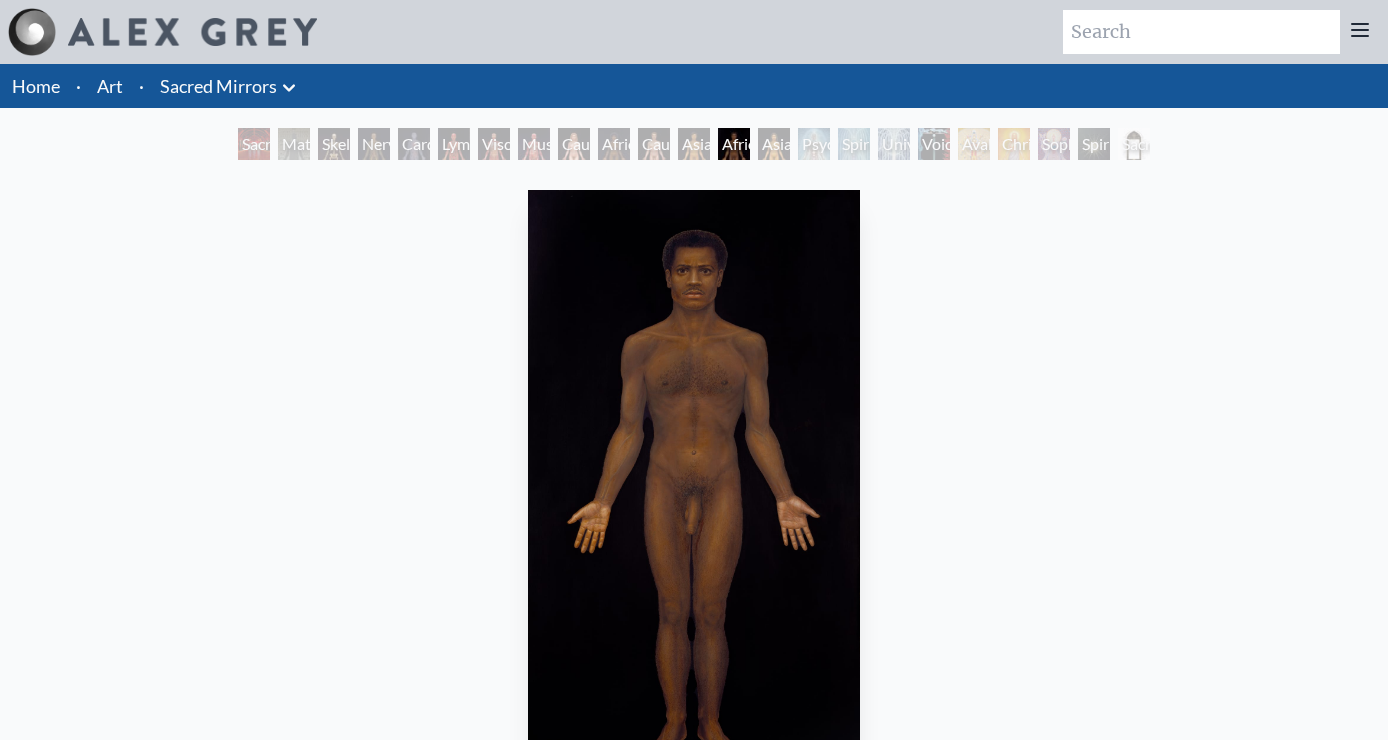 click on "Asian Woman" at bounding box center (774, 144) 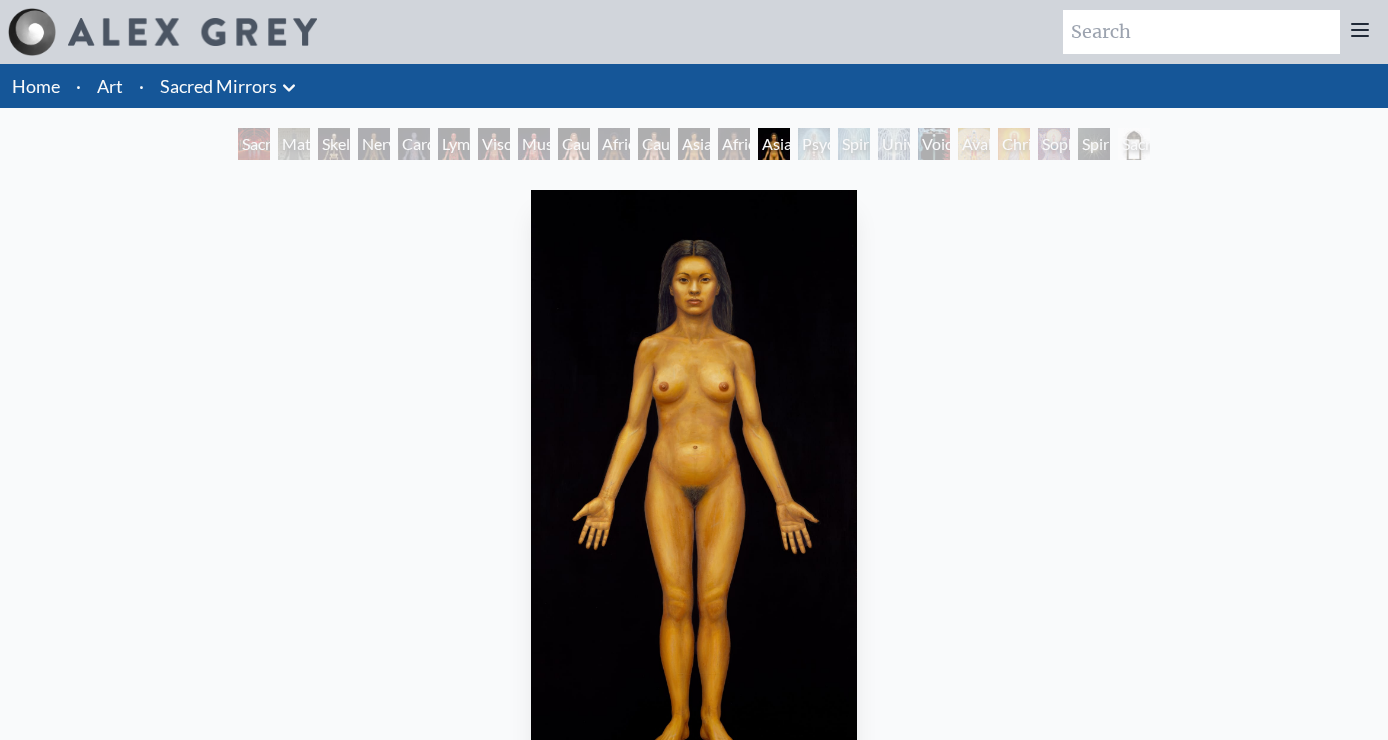 click on "Spiritual Energy System" at bounding box center (854, 144) 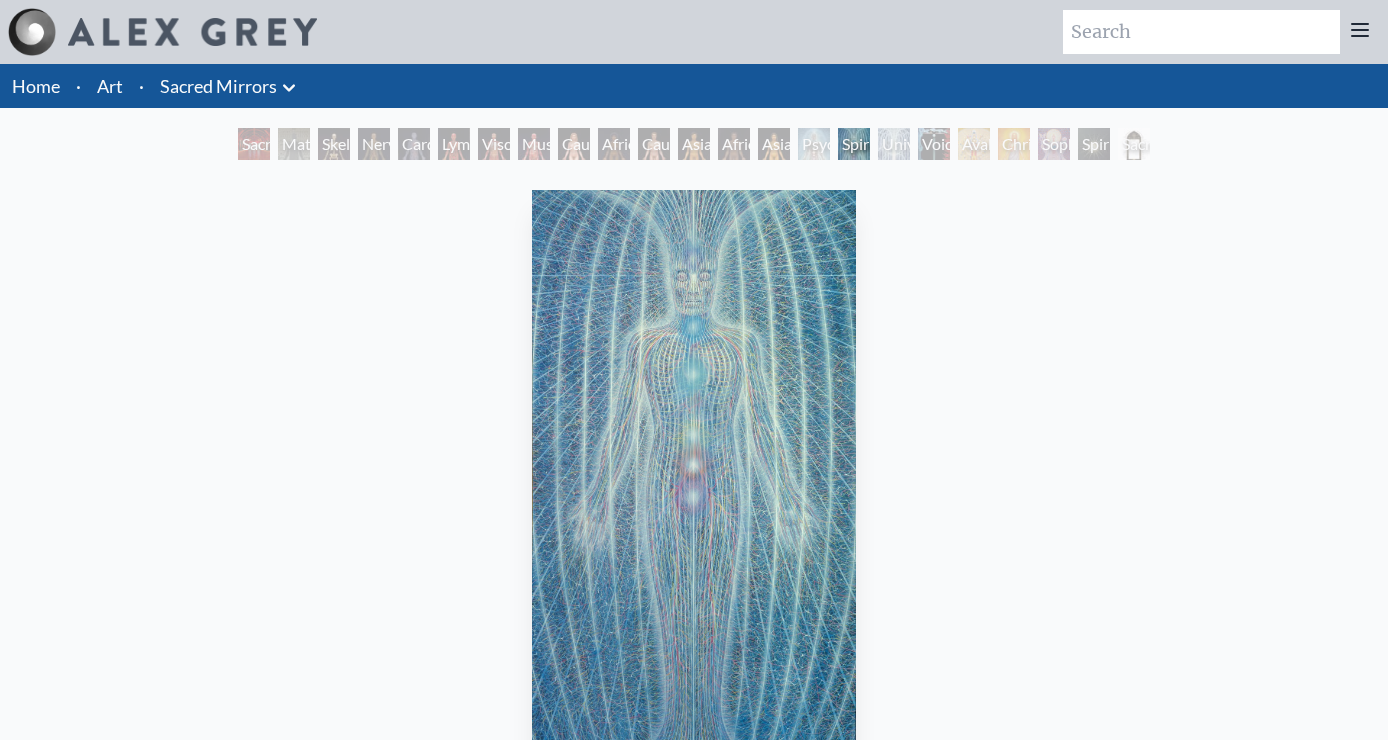 click on "Universal Mind Lattice" at bounding box center [894, 144] 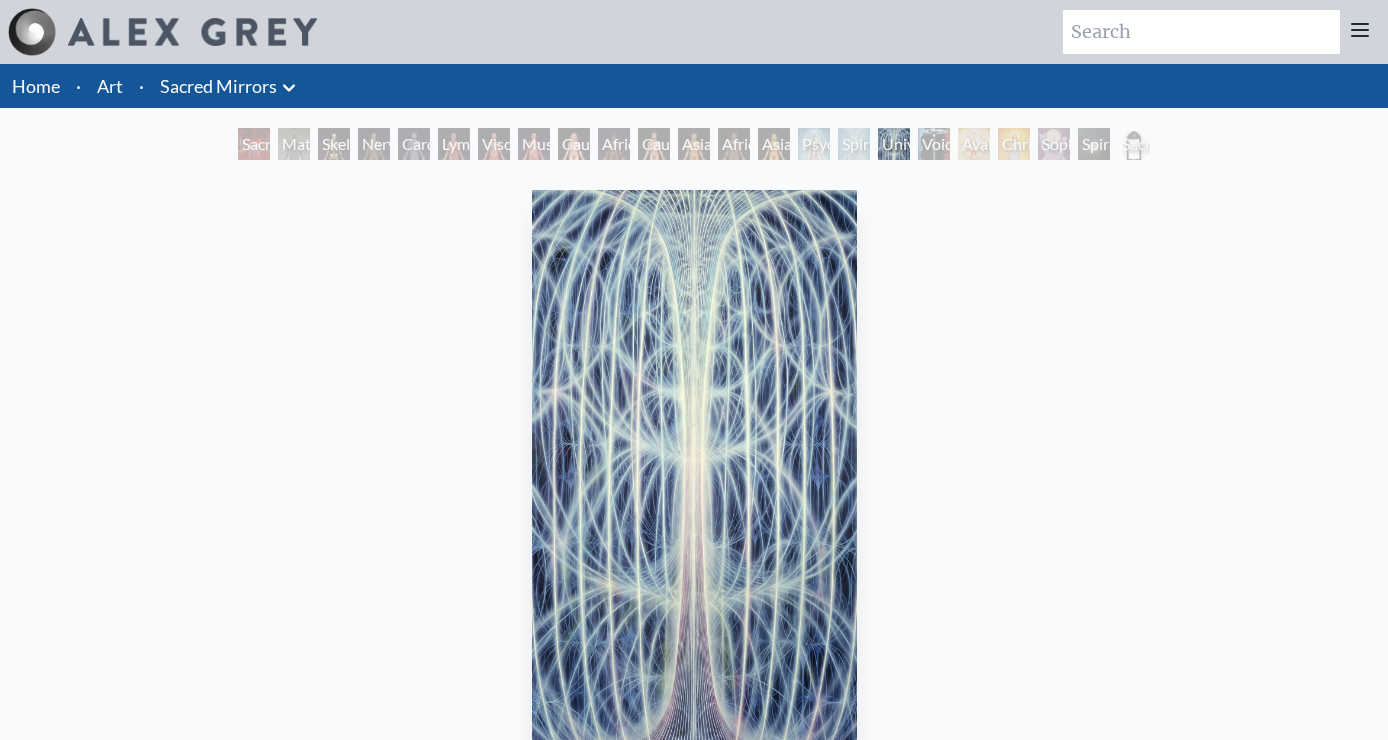 click on "Avalokitesvara" at bounding box center [974, 144] 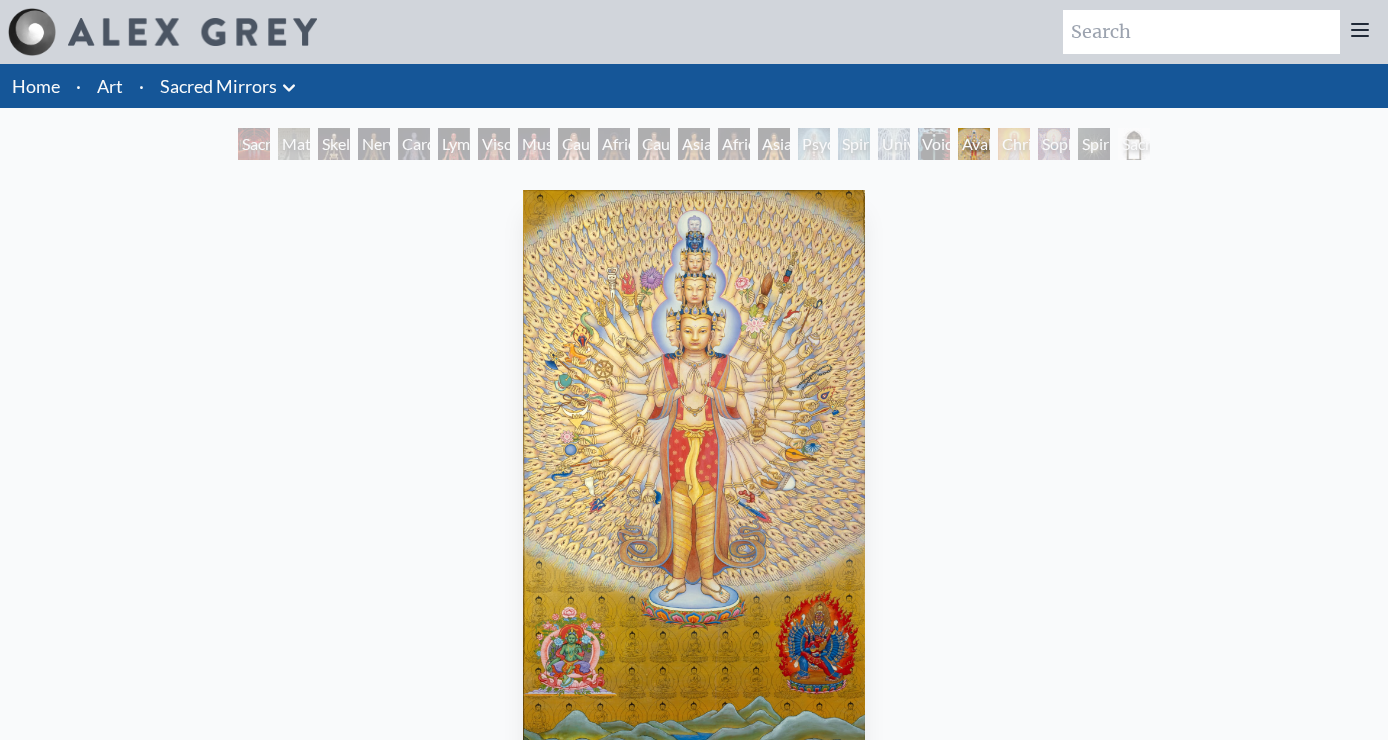 click on "Sophia" at bounding box center [1054, 144] 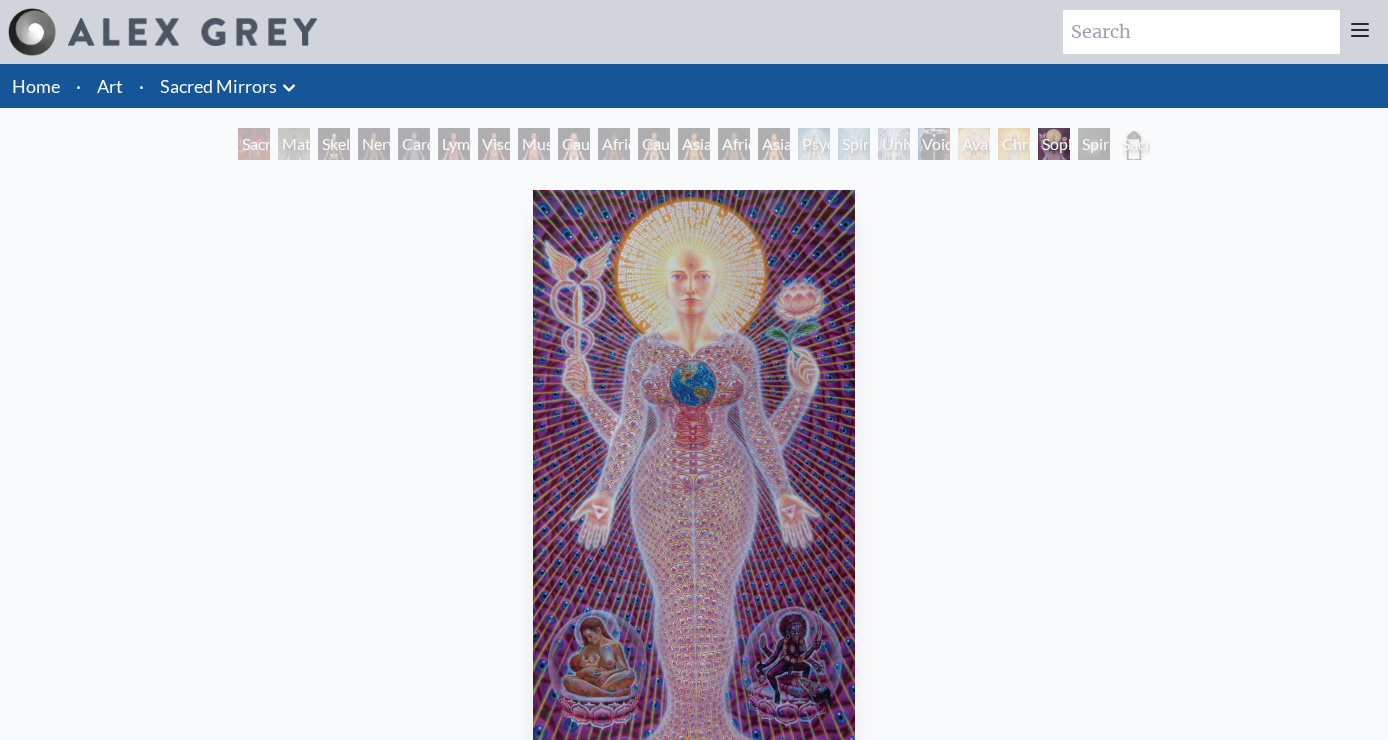 click on "Spiritual World" at bounding box center [1094, 144] 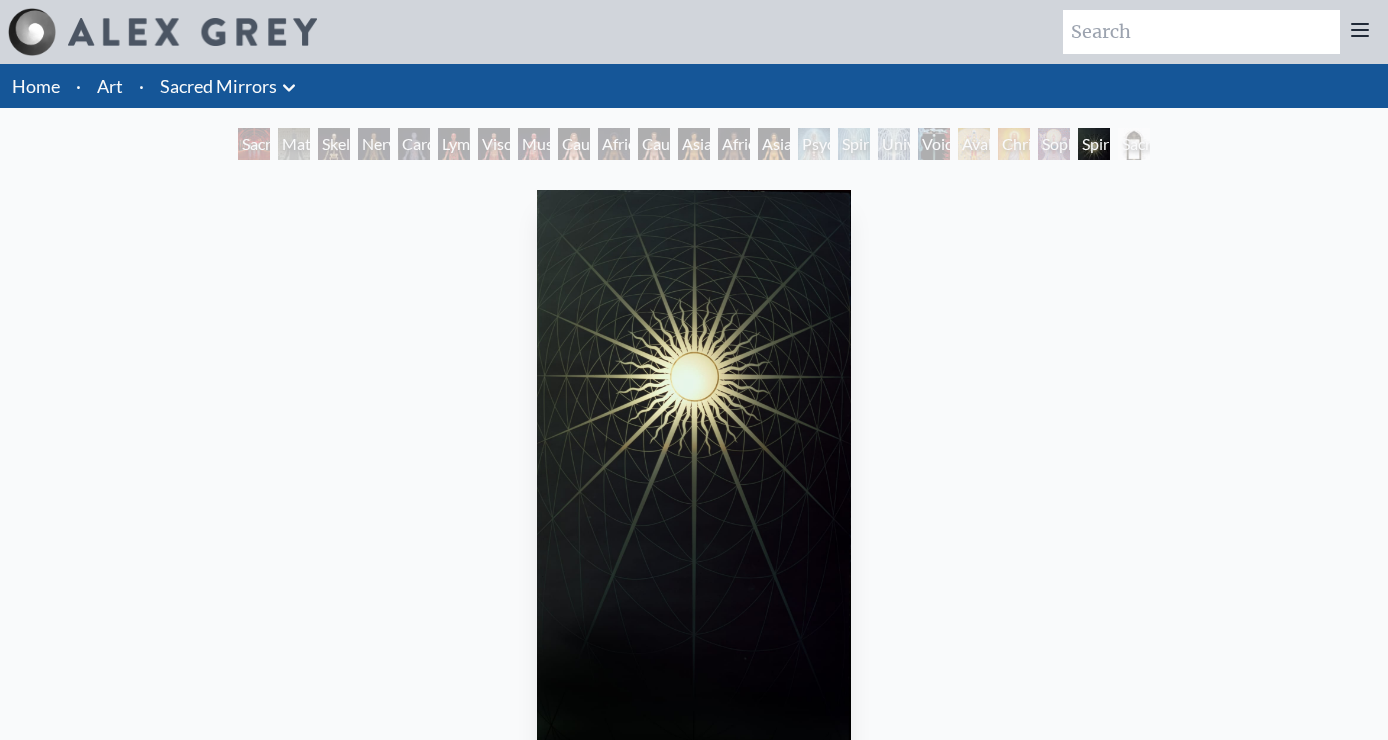 click on "Sacred Mirrors Frame" at bounding box center [1134, 144] 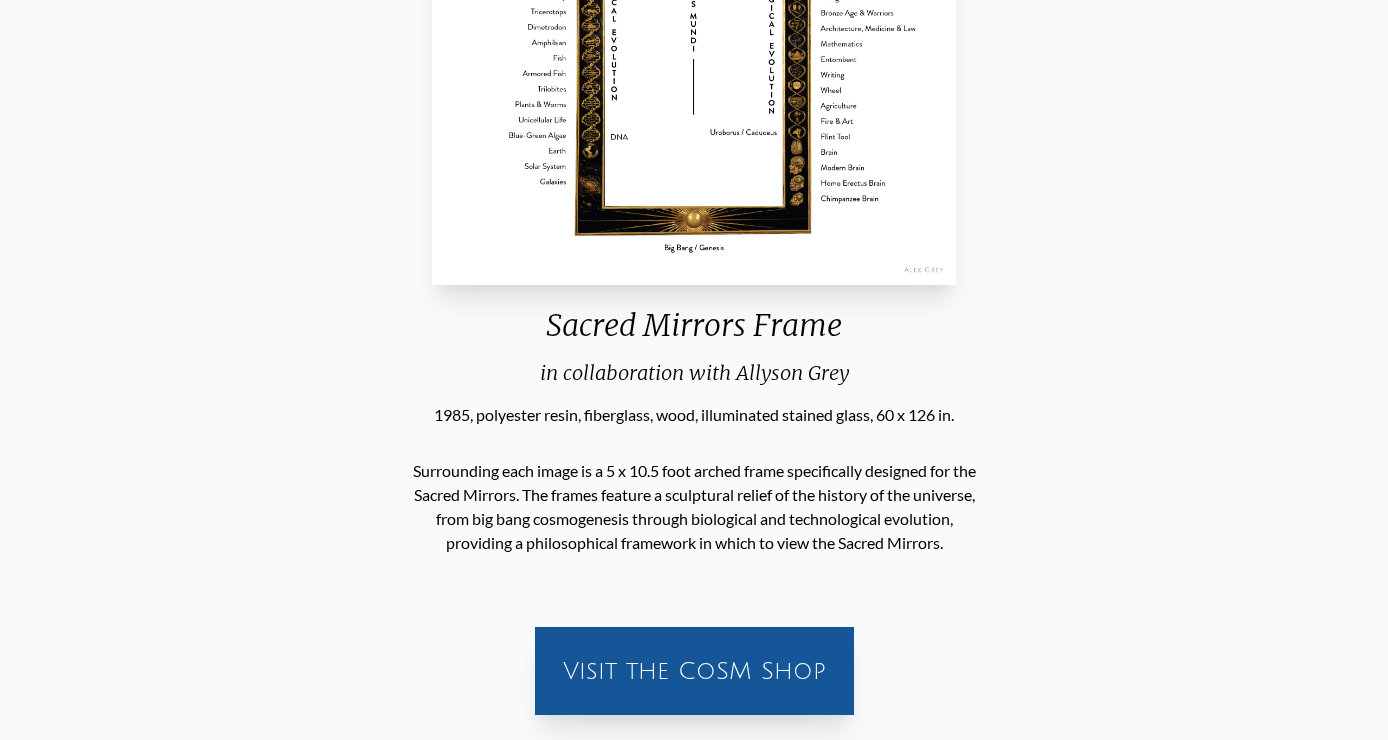 scroll, scrollTop: 0, scrollLeft: 0, axis: both 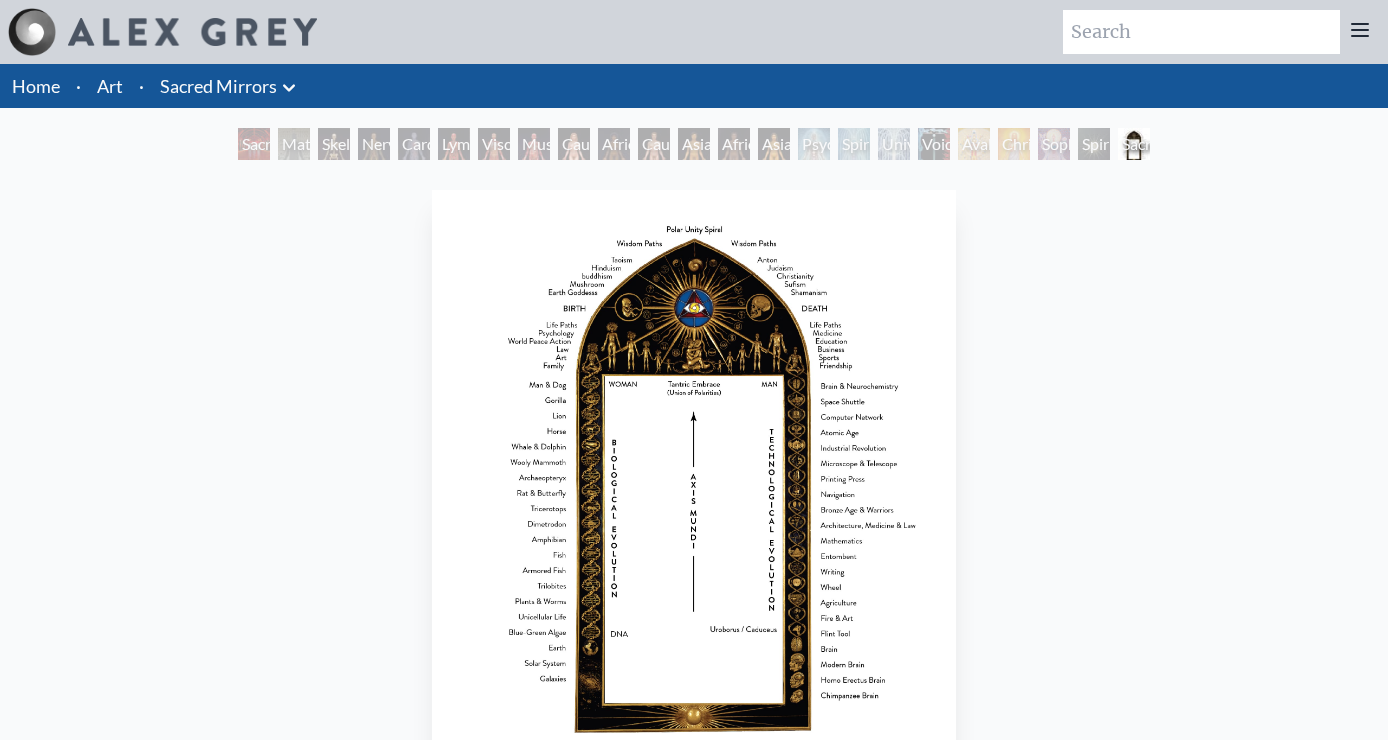click on "Art" at bounding box center (110, 86) 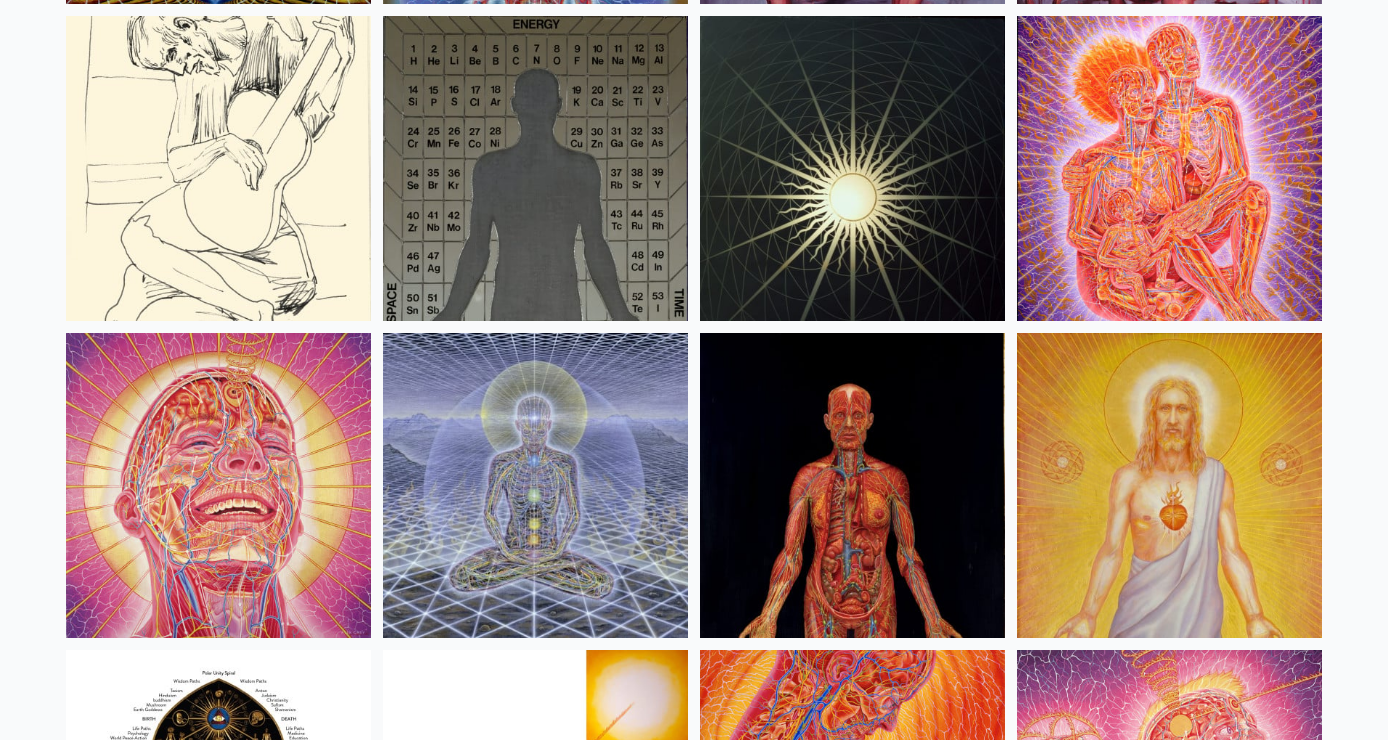 scroll, scrollTop: 20916, scrollLeft: 0, axis: vertical 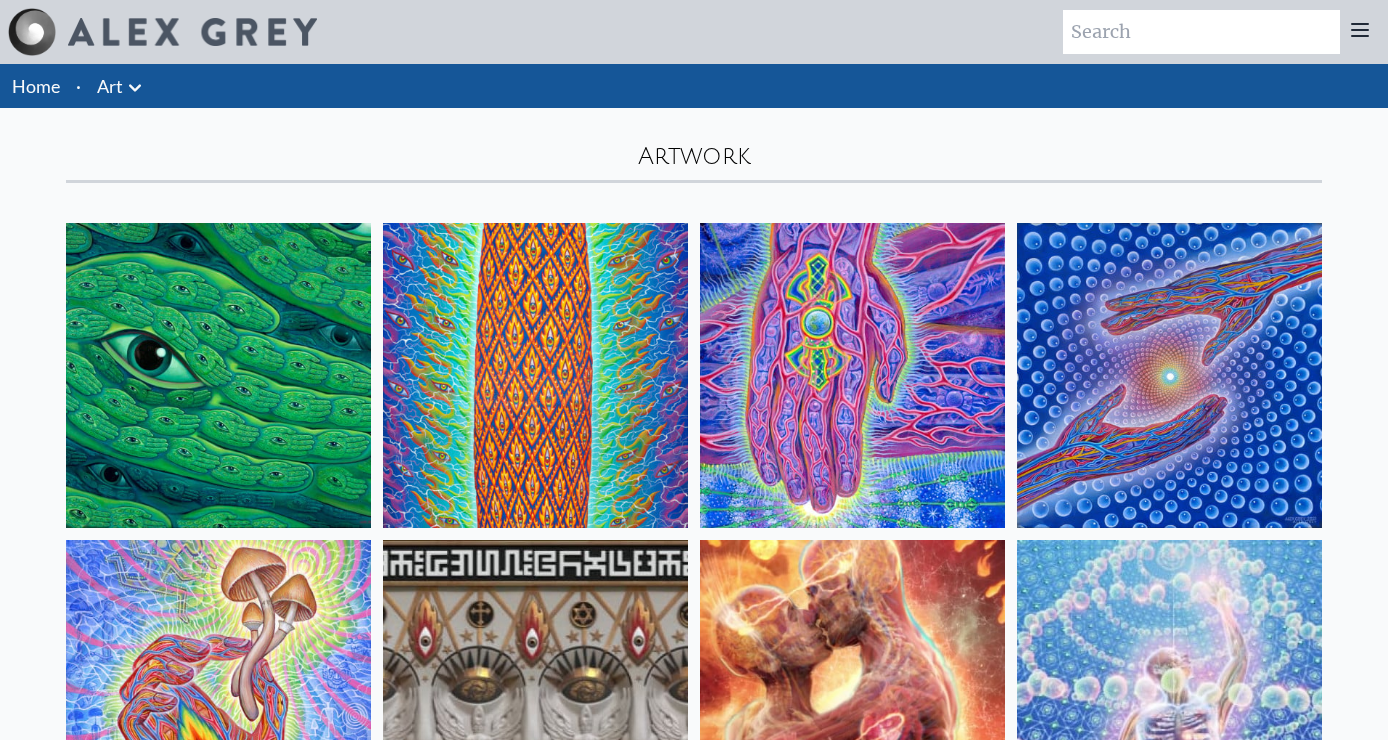 click on "Home" at bounding box center [36, 86] 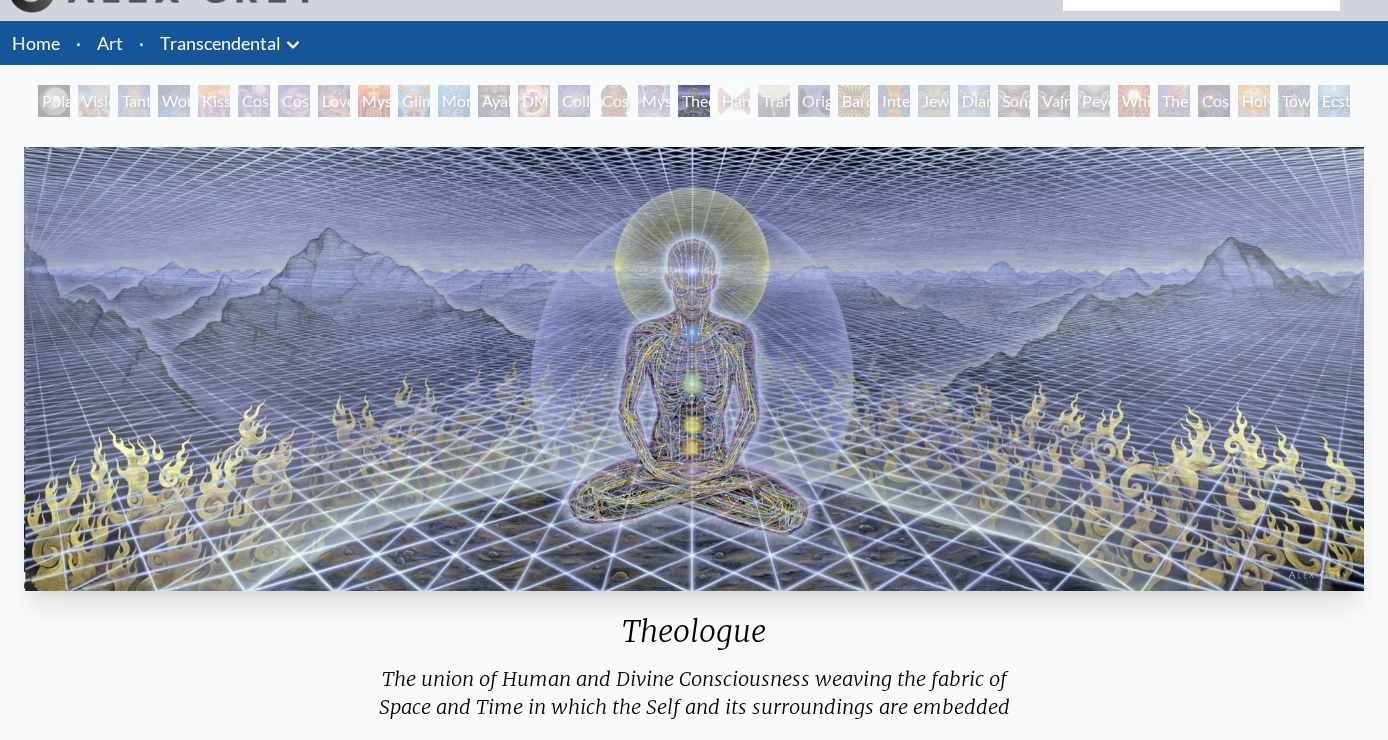 scroll, scrollTop: 0, scrollLeft: 0, axis: both 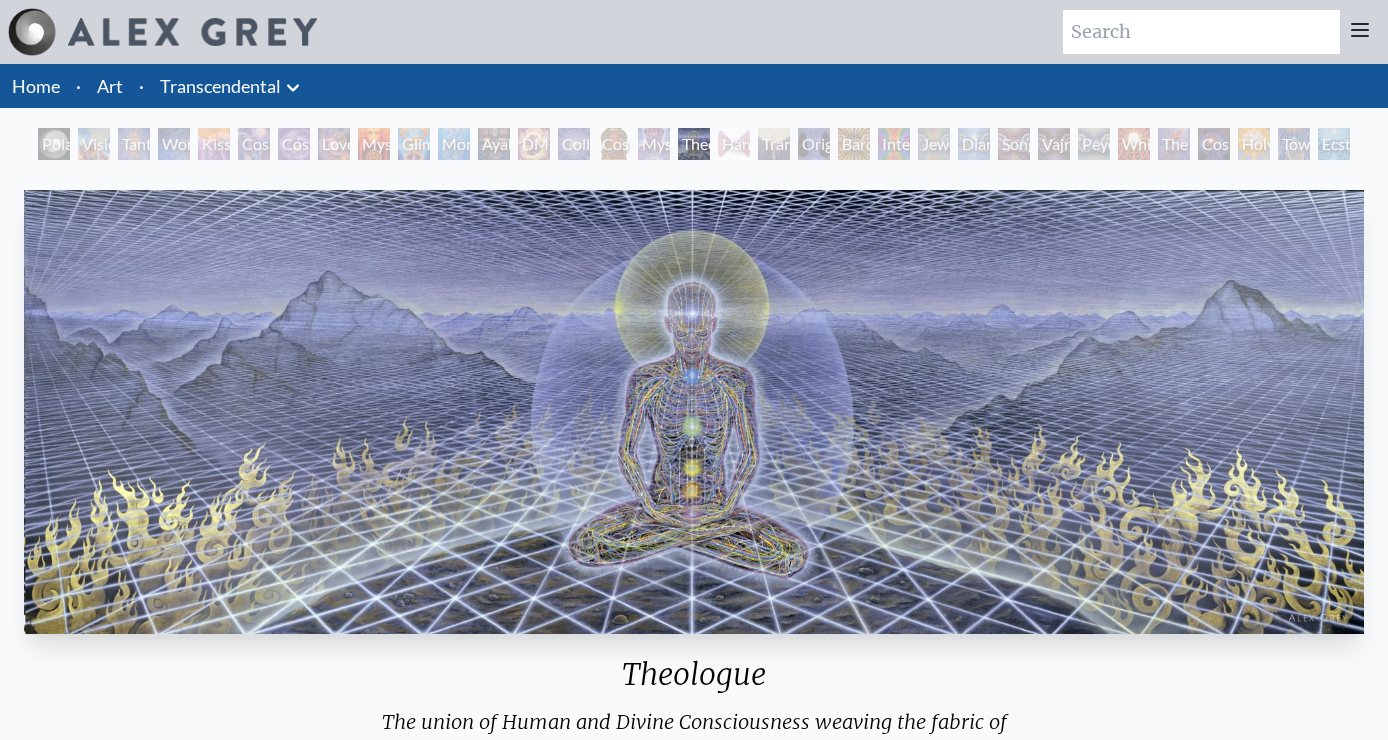 click at bounding box center [694, 412] 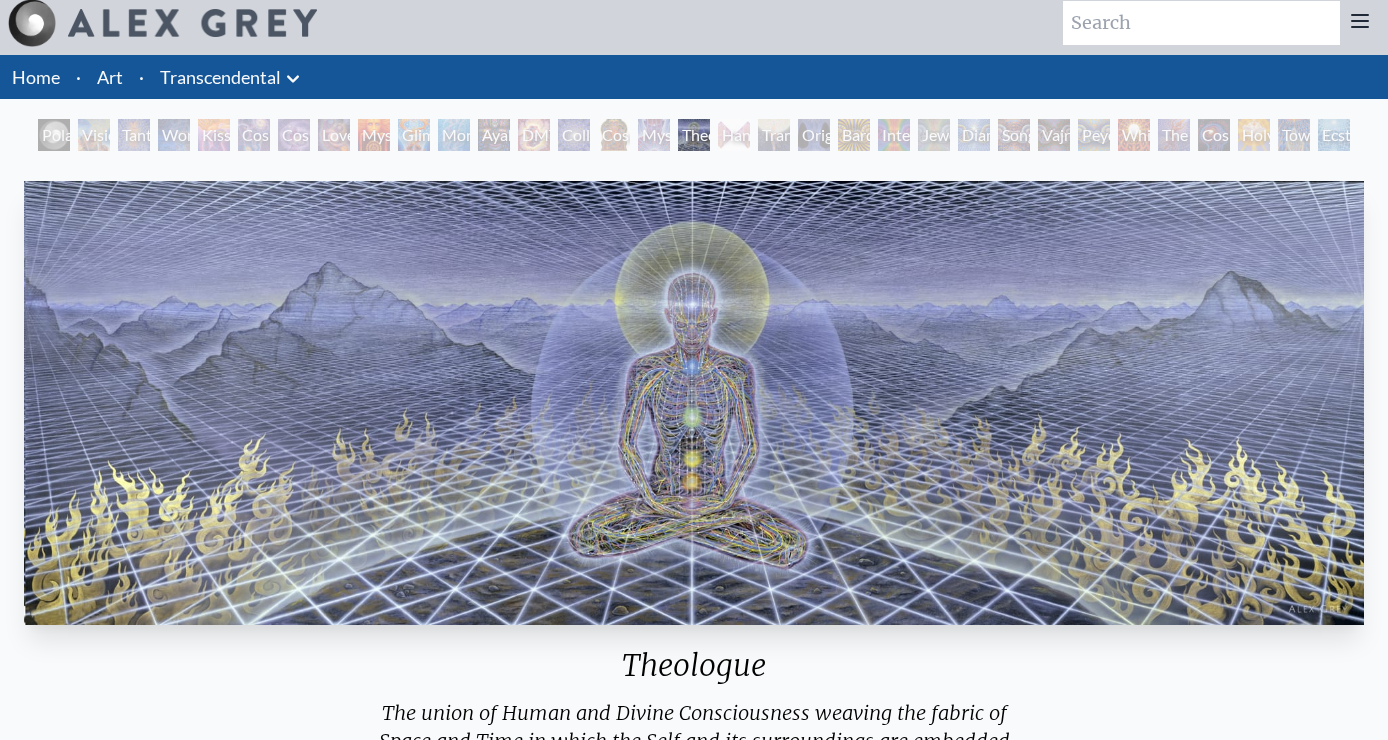 scroll, scrollTop: 0, scrollLeft: 0, axis: both 